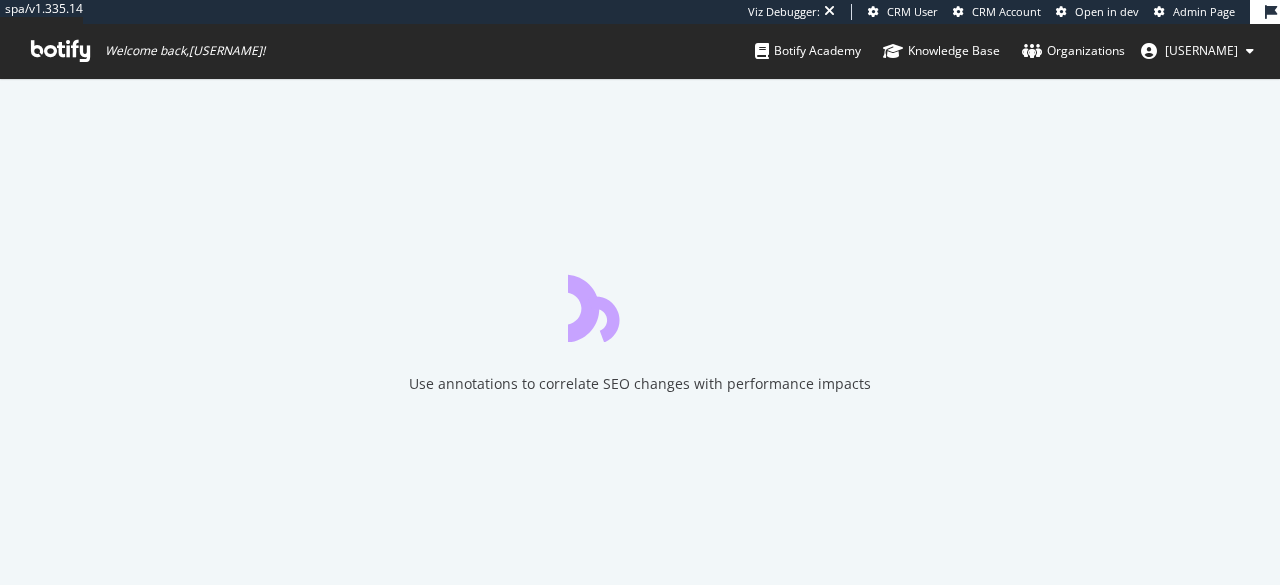scroll, scrollTop: 0, scrollLeft: 0, axis: both 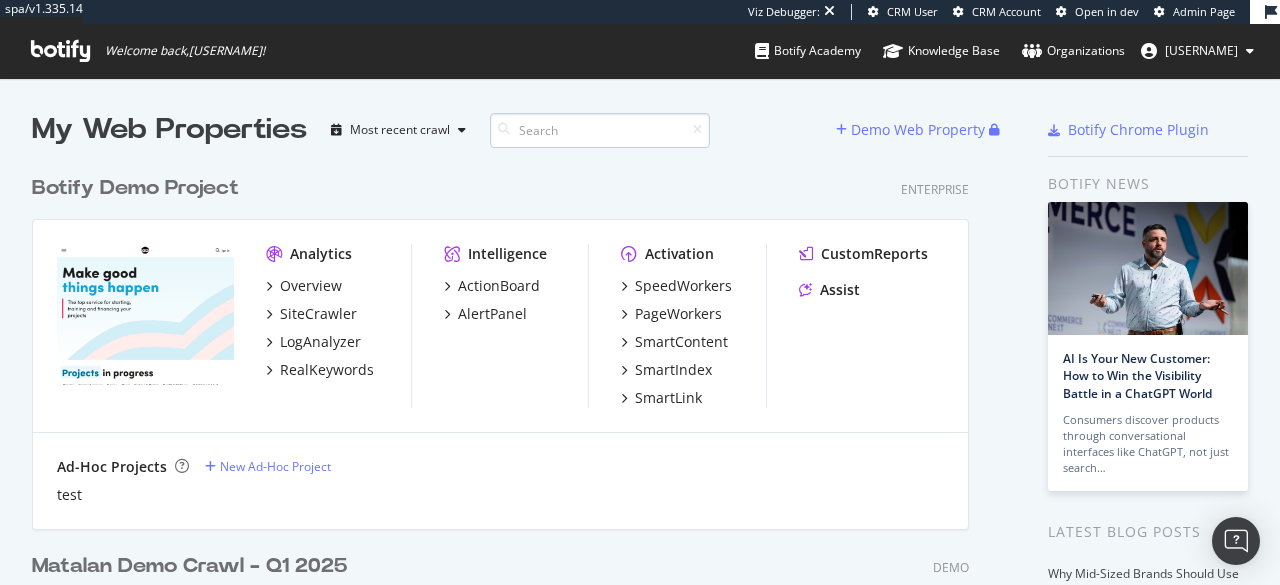 click at bounding box center (600, 130) 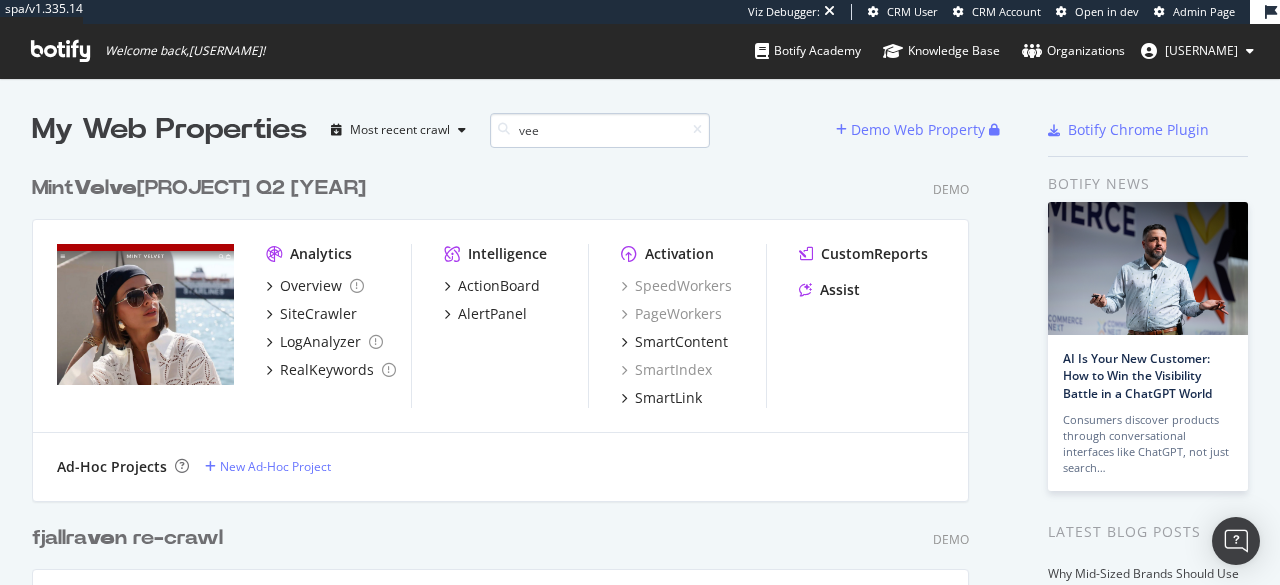 scroll, scrollTop: 1384, scrollLeft: 937, axis: both 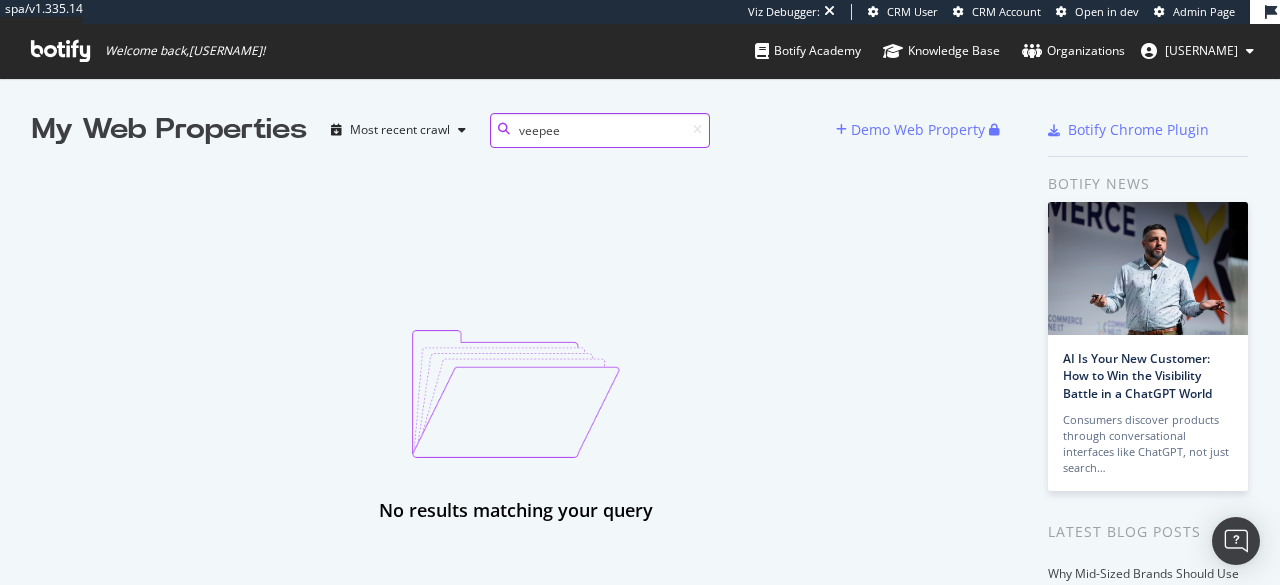 type on "veepee" 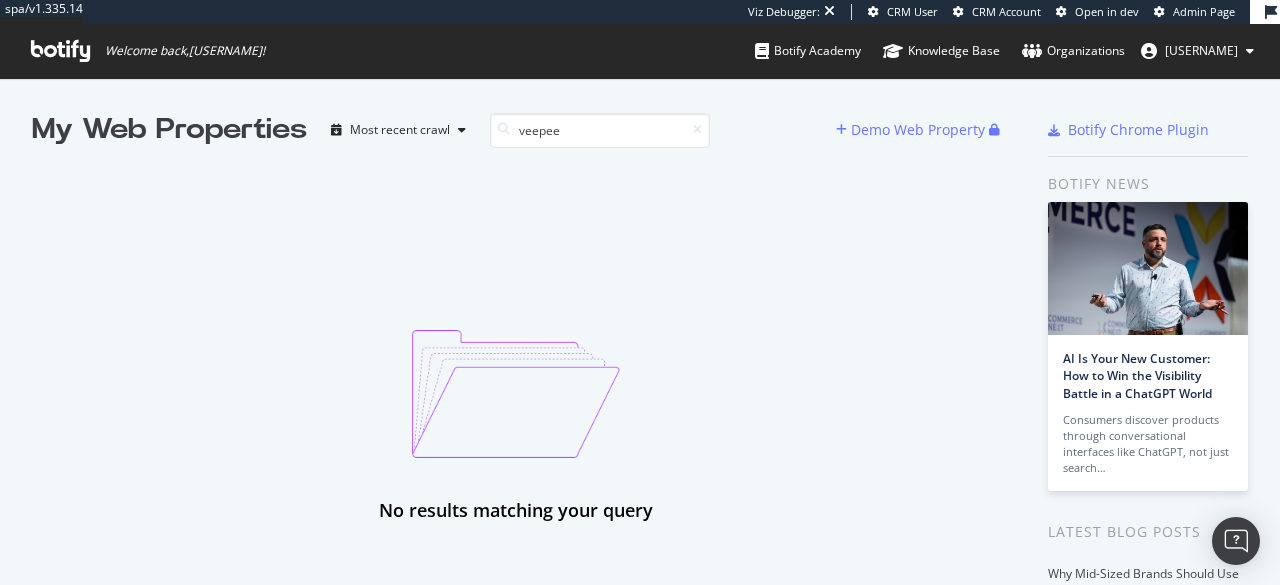 click at bounding box center (60, 51) 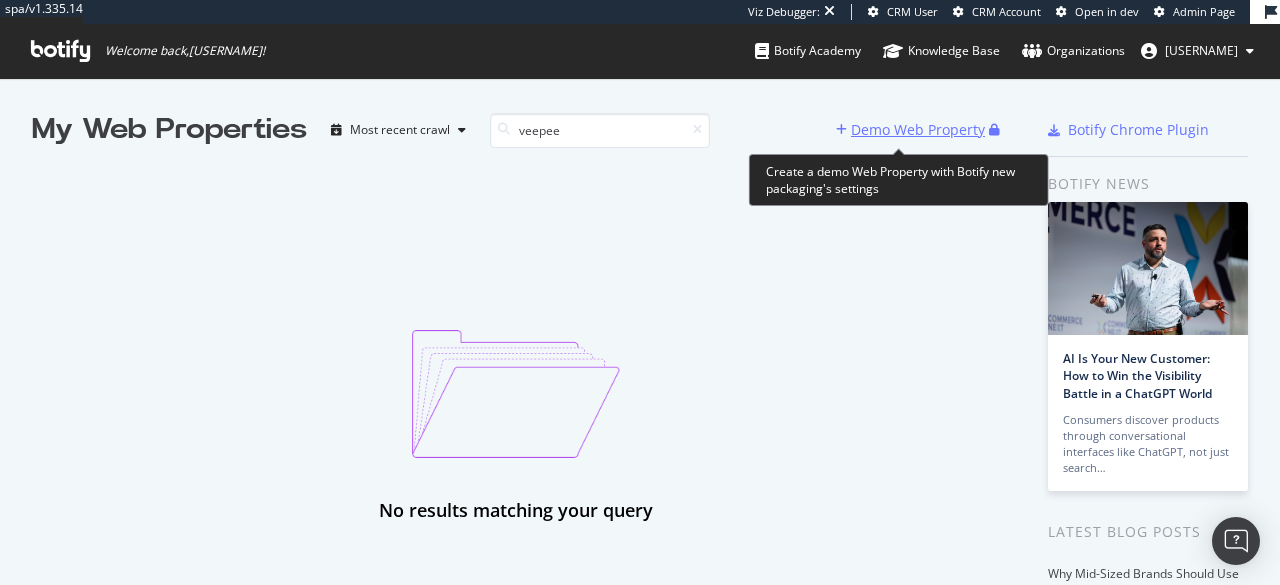 click on "Demo Web Property" at bounding box center (912, 130) 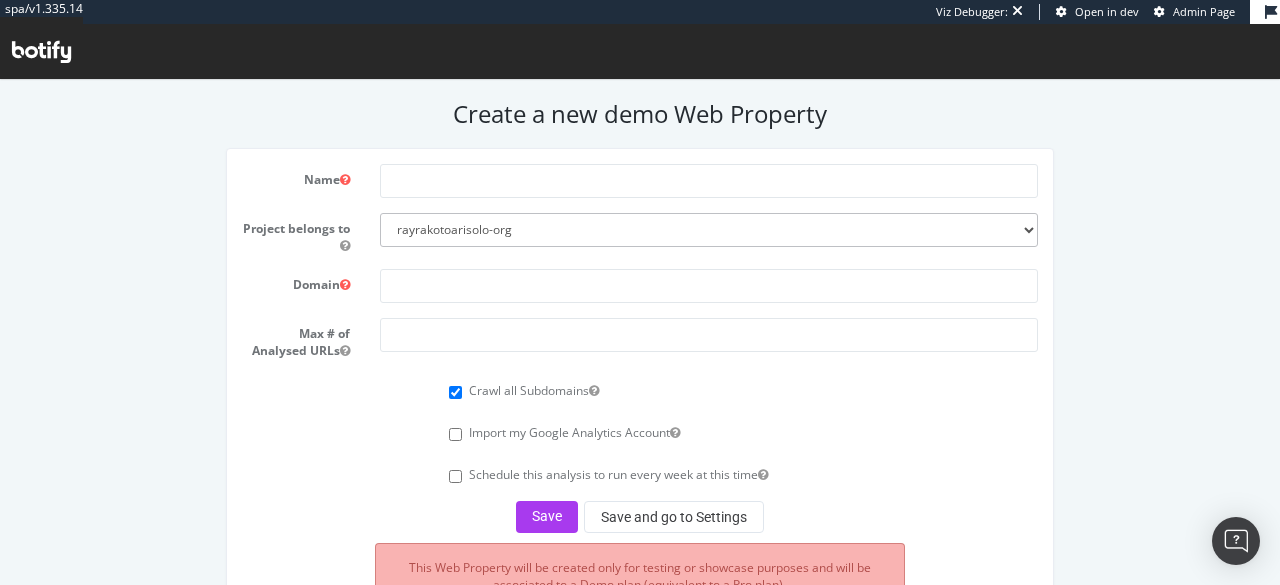 scroll, scrollTop: 0, scrollLeft: 0, axis: both 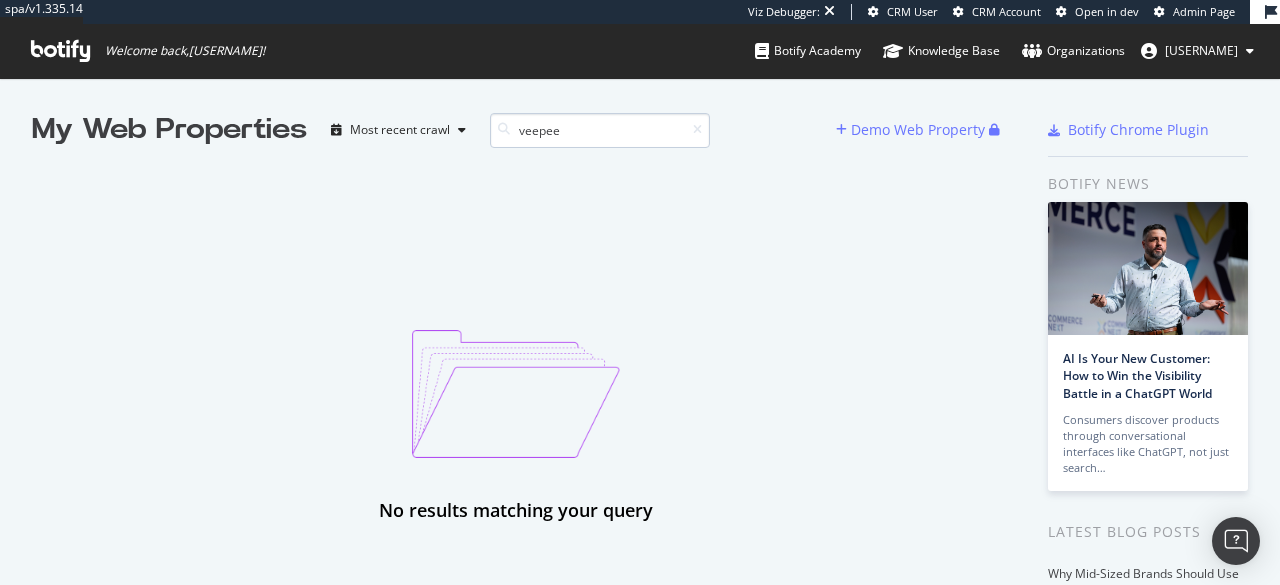 click on "veepee" at bounding box center [600, 130] 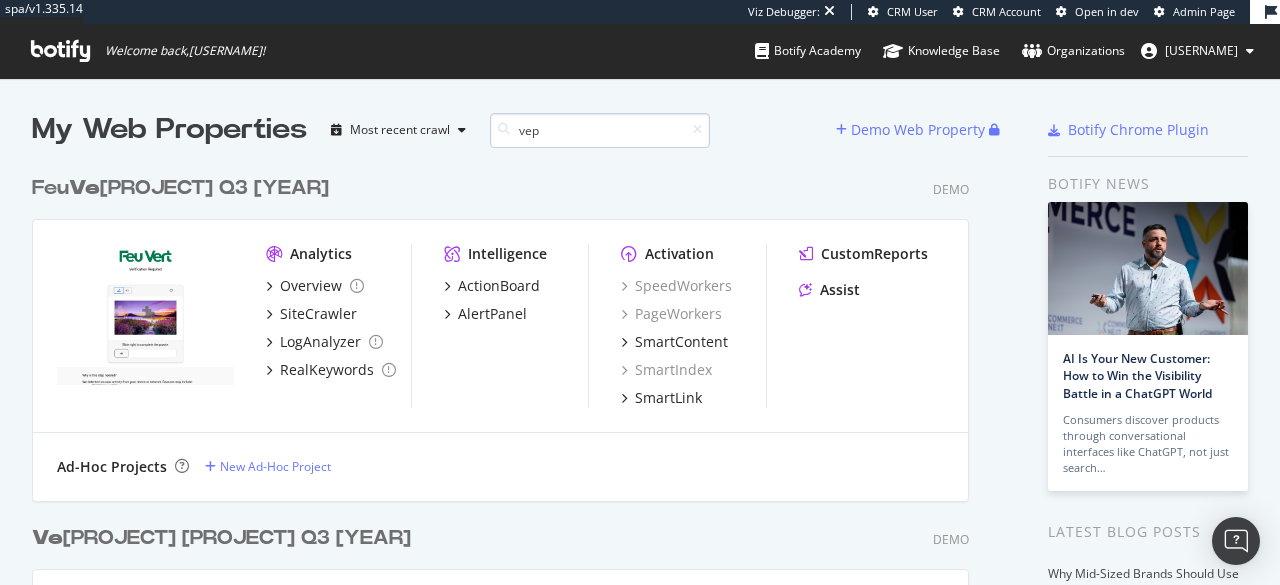 scroll, scrollTop: 16, scrollLeft: 16, axis: both 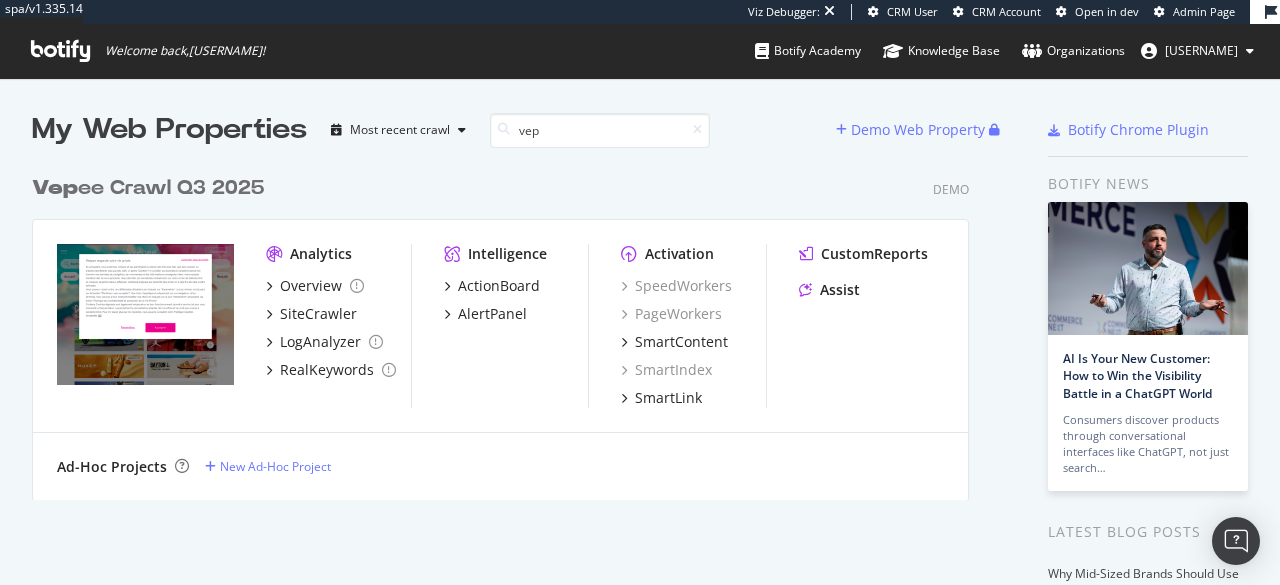 type on "vep" 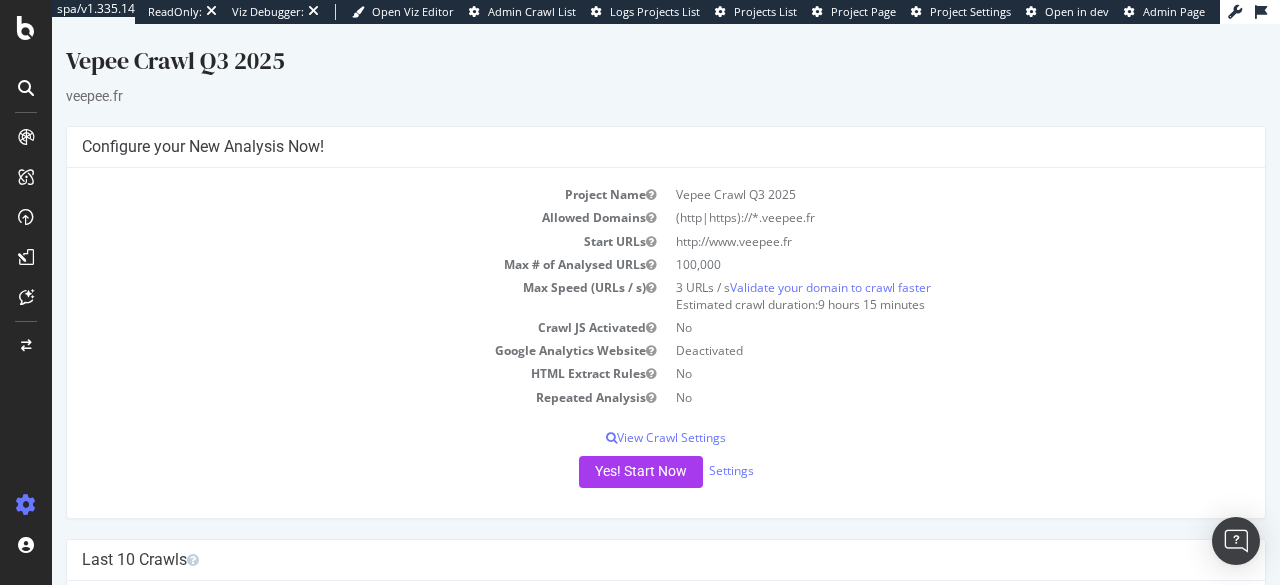 scroll, scrollTop: 226, scrollLeft: 0, axis: vertical 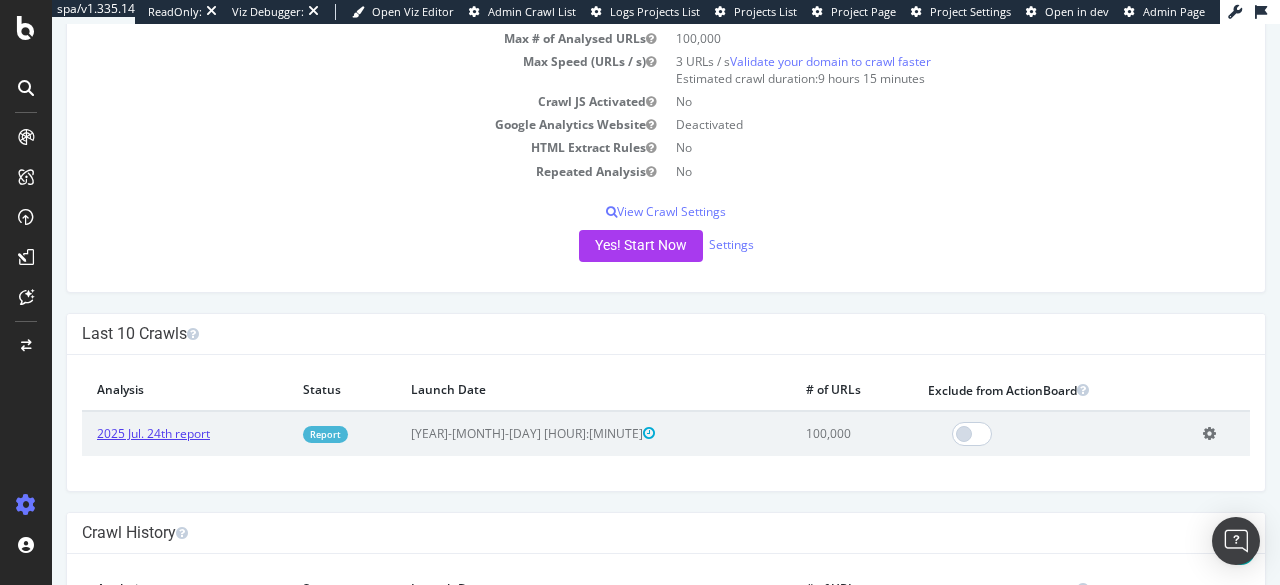 click on "2025 Jul. 24th
report" at bounding box center (153, 433) 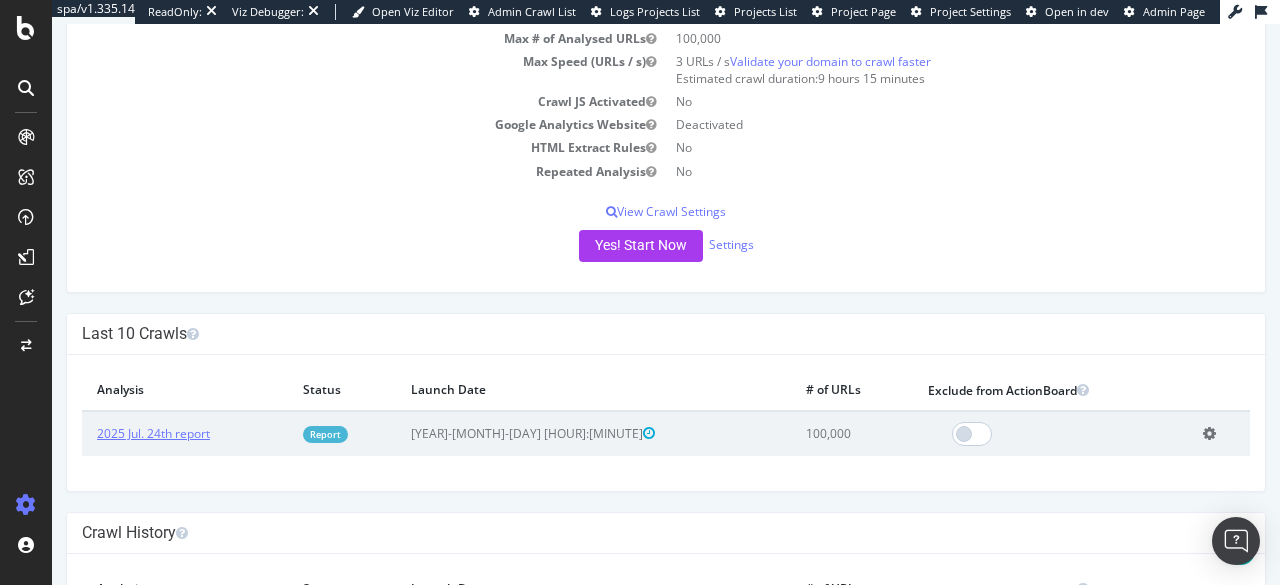 scroll, scrollTop: 0, scrollLeft: 0, axis: both 